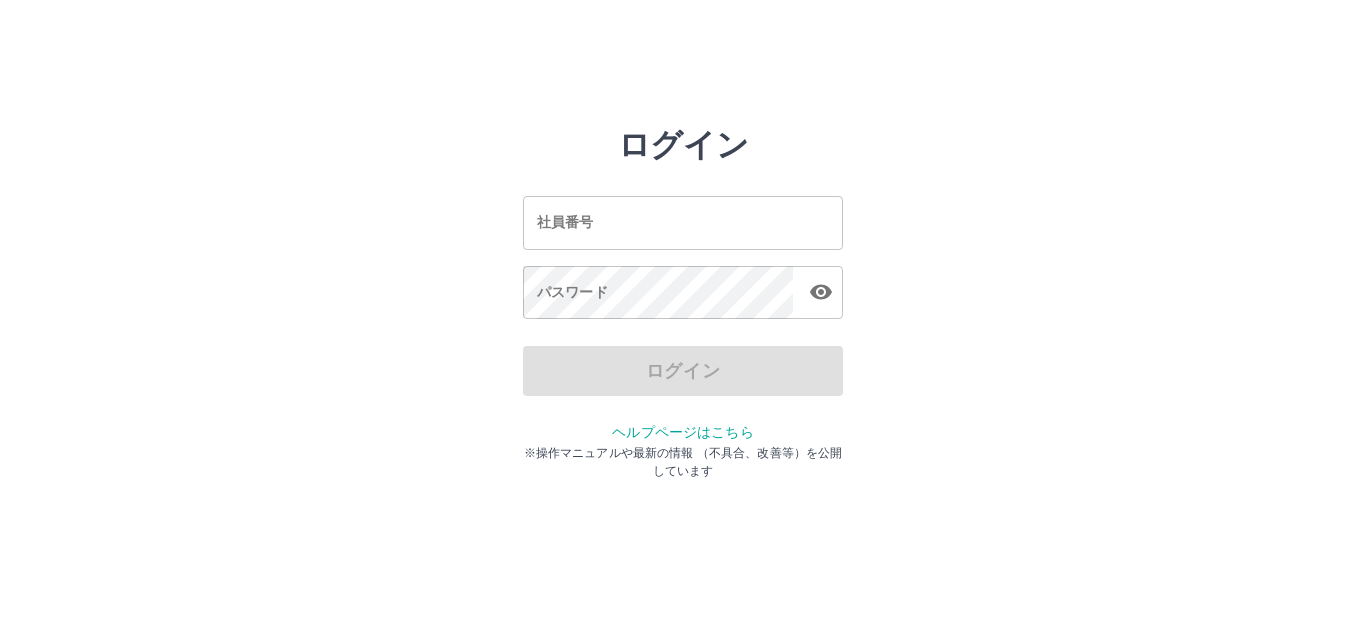 scroll, scrollTop: 0, scrollLeft: 0, axis: both 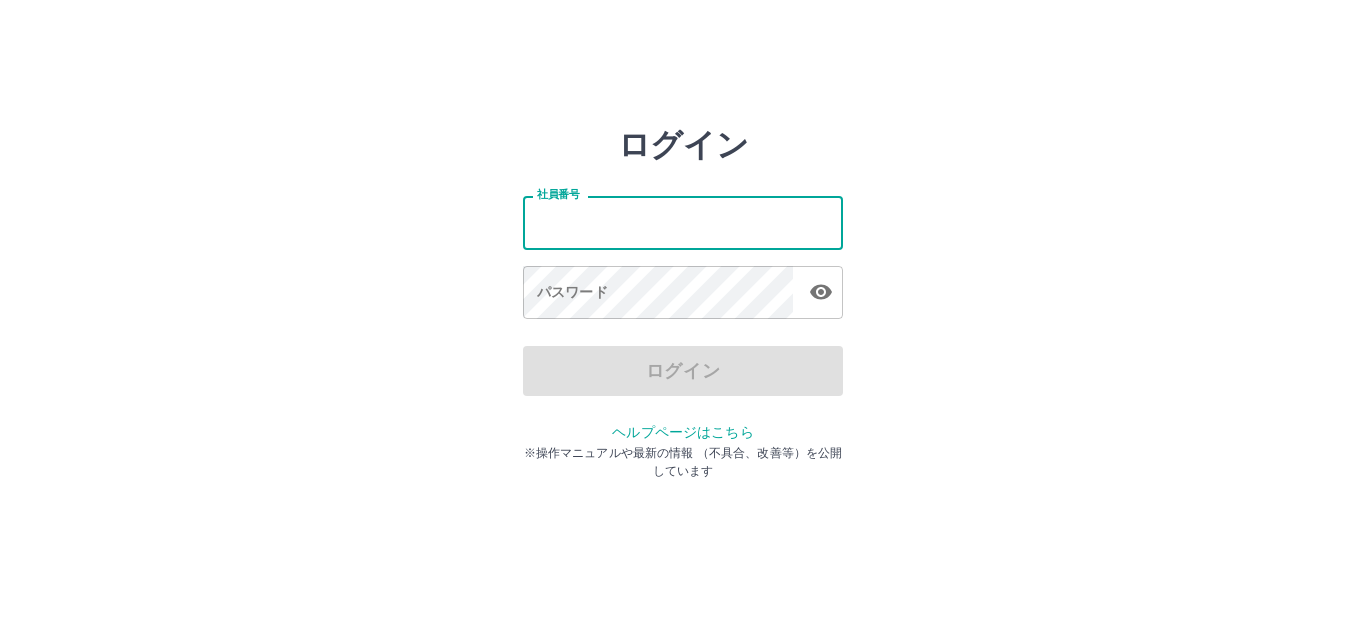 type on "*******" 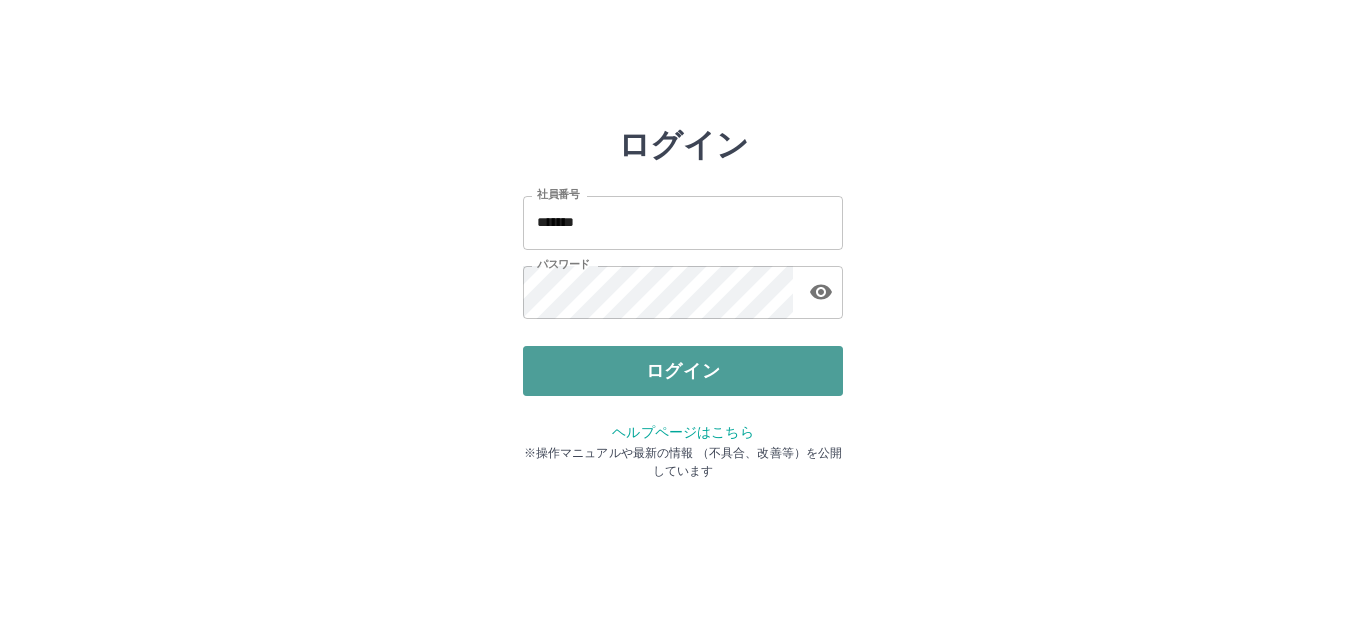 click on "ログイン" at bounding box center [683, 371] 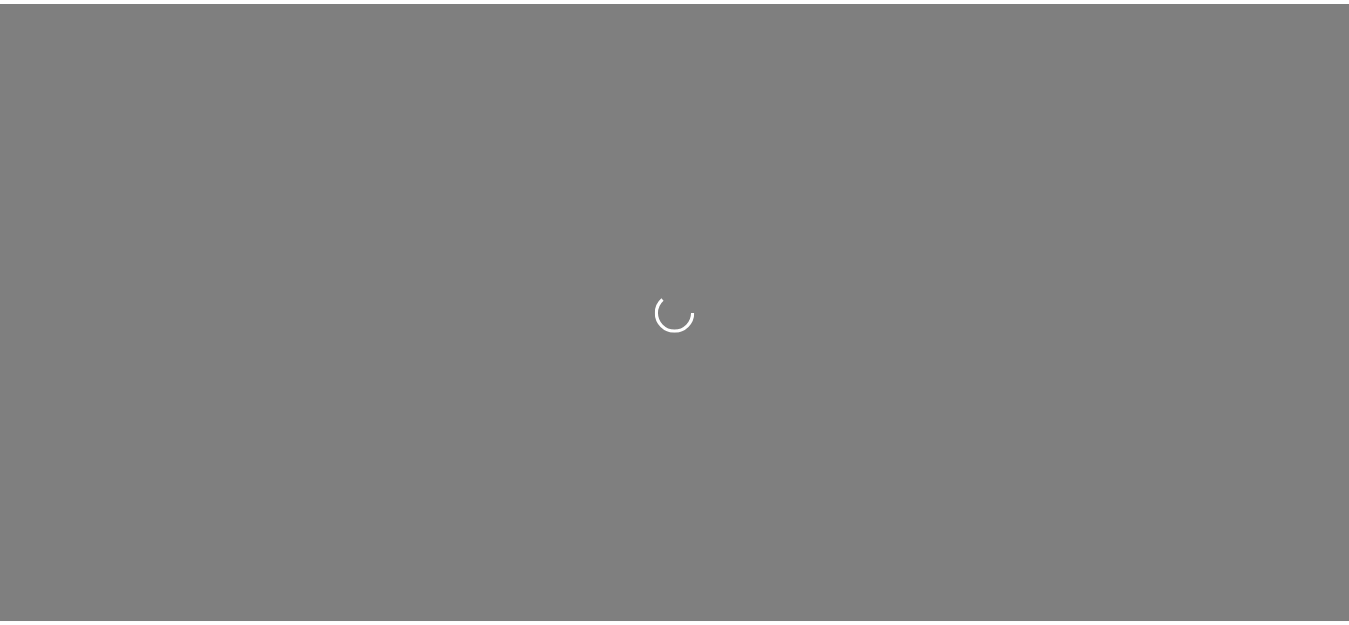 scroll, scrollTop: 0, scrollLeft: 0, axis: both 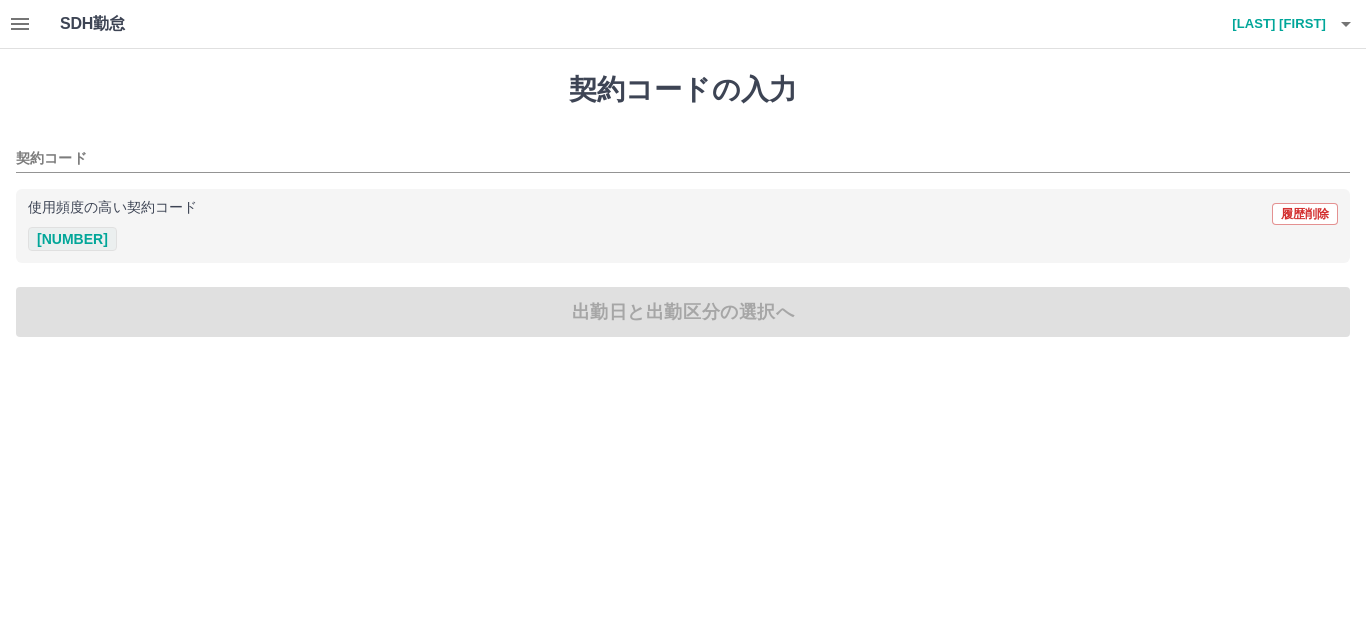 click on "[NUMBER]" at bounding box center (72, 239) 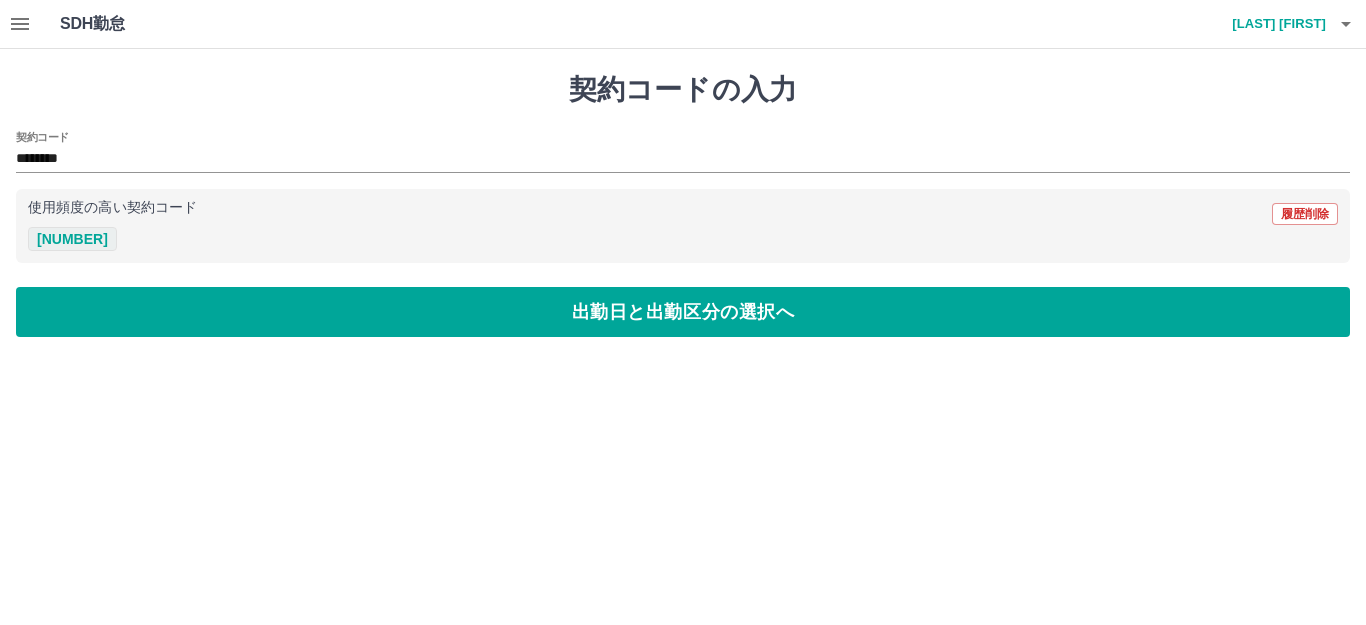 type on "********" 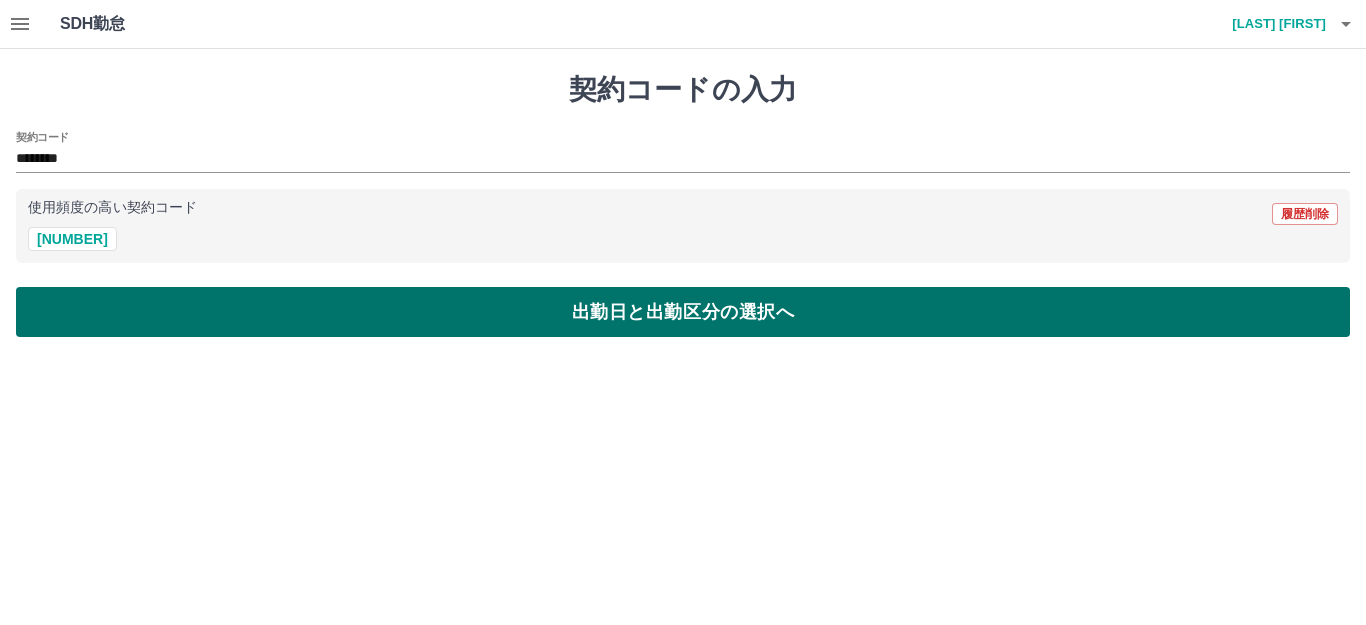 click on "出勤日と出勤区分の選択へ" at bounding box center (683, 312) 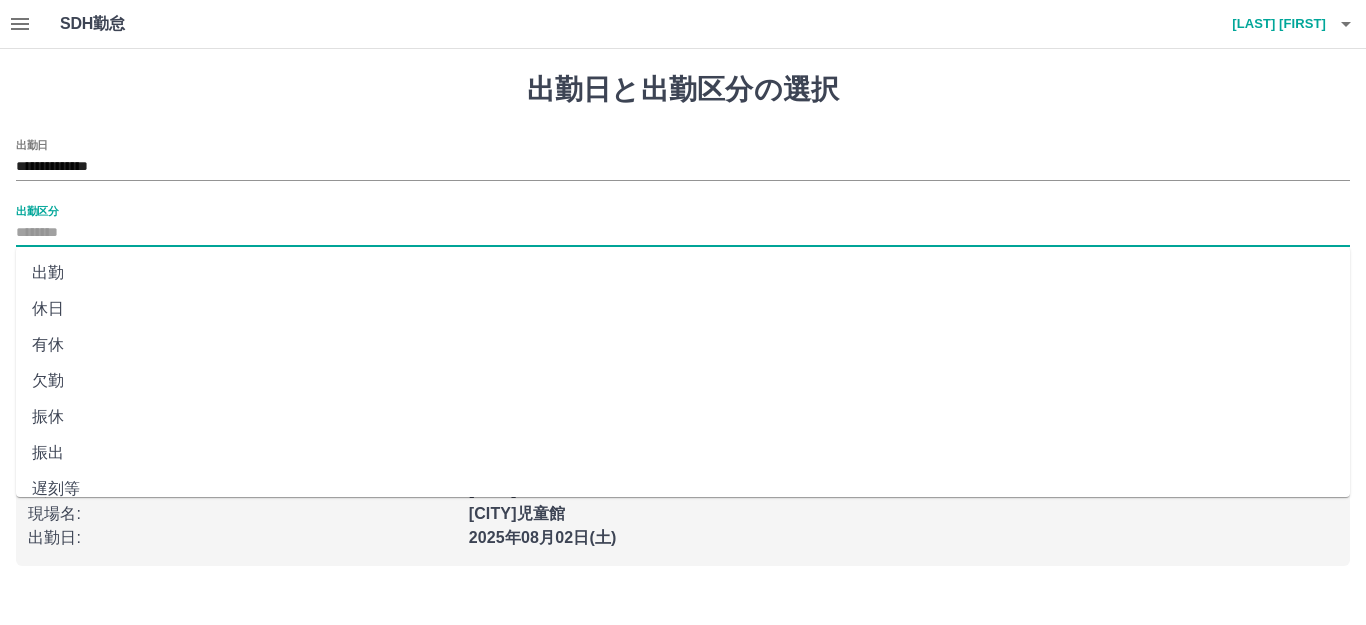 click on "出勤区分" at bounding box center (683, 233) 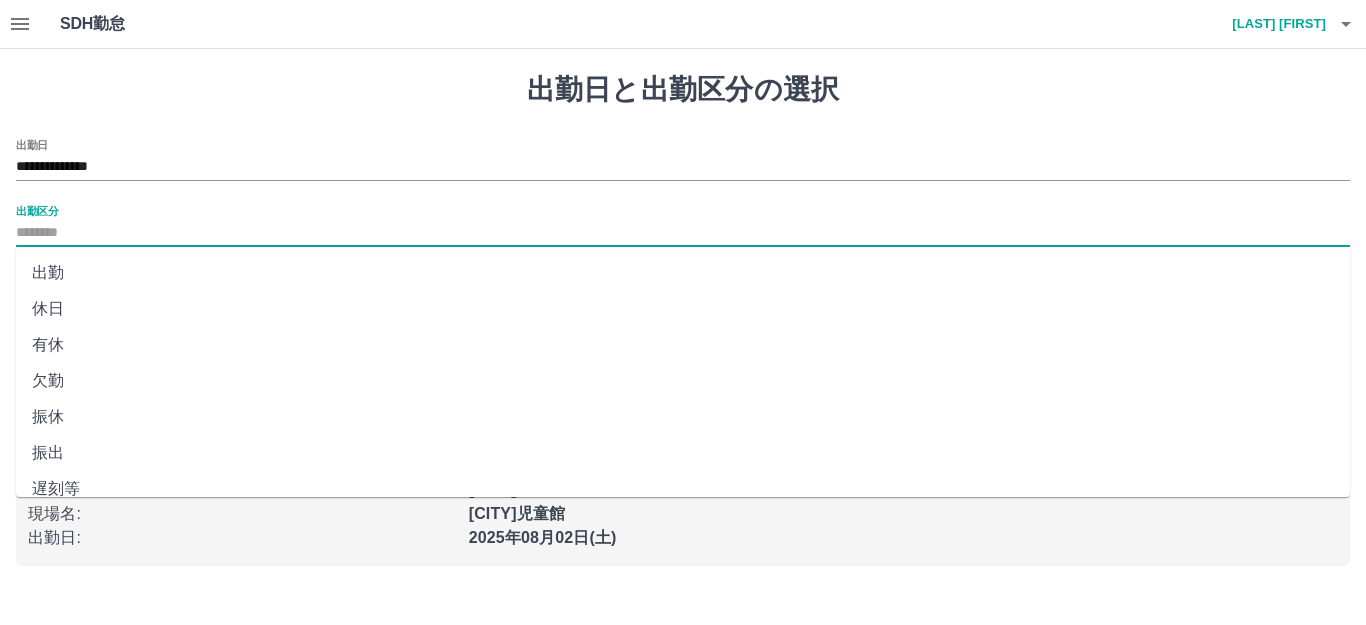 click on "出勤" at bounding box center [683, 273] 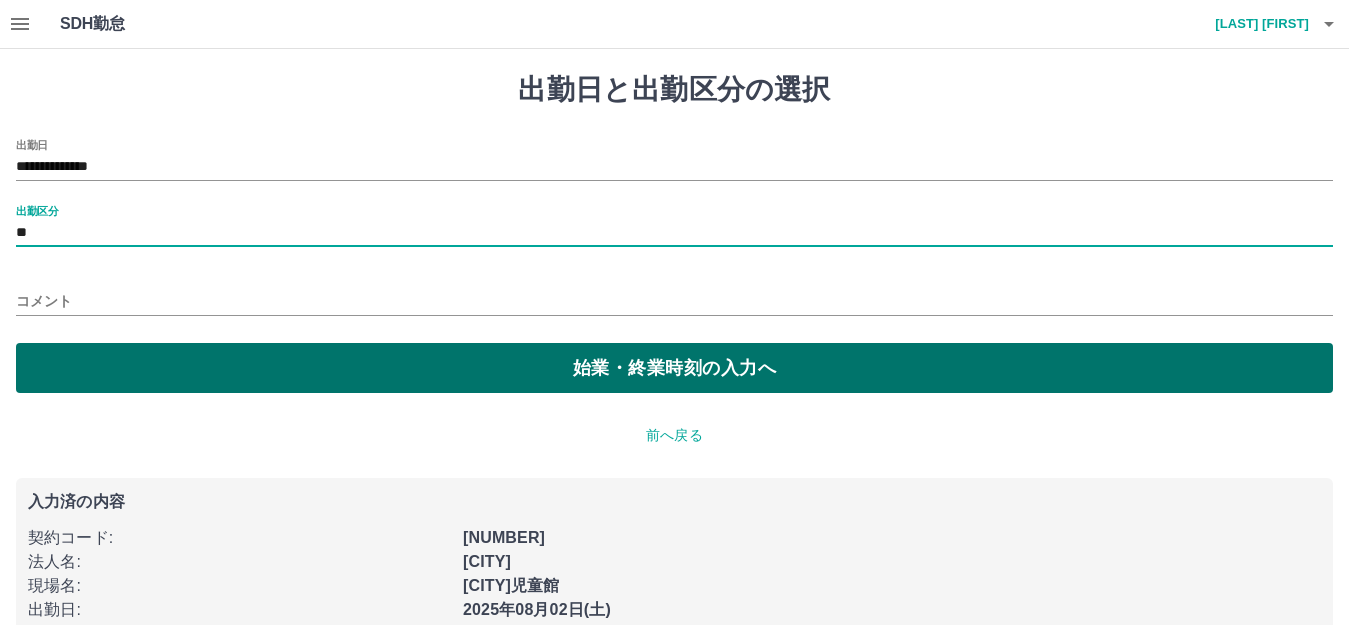 click on "始業・終業時刻の入力へ" at bounding box center (674, 368) 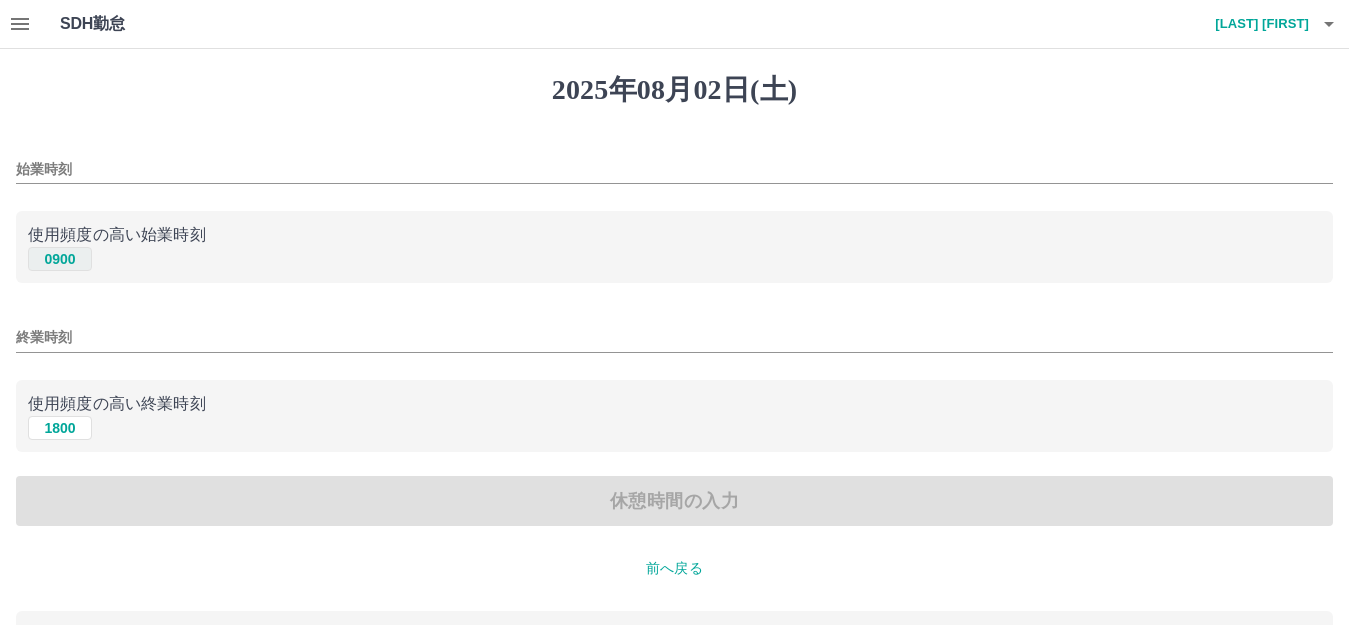 click on "0900" at bounding box center [60, 259] 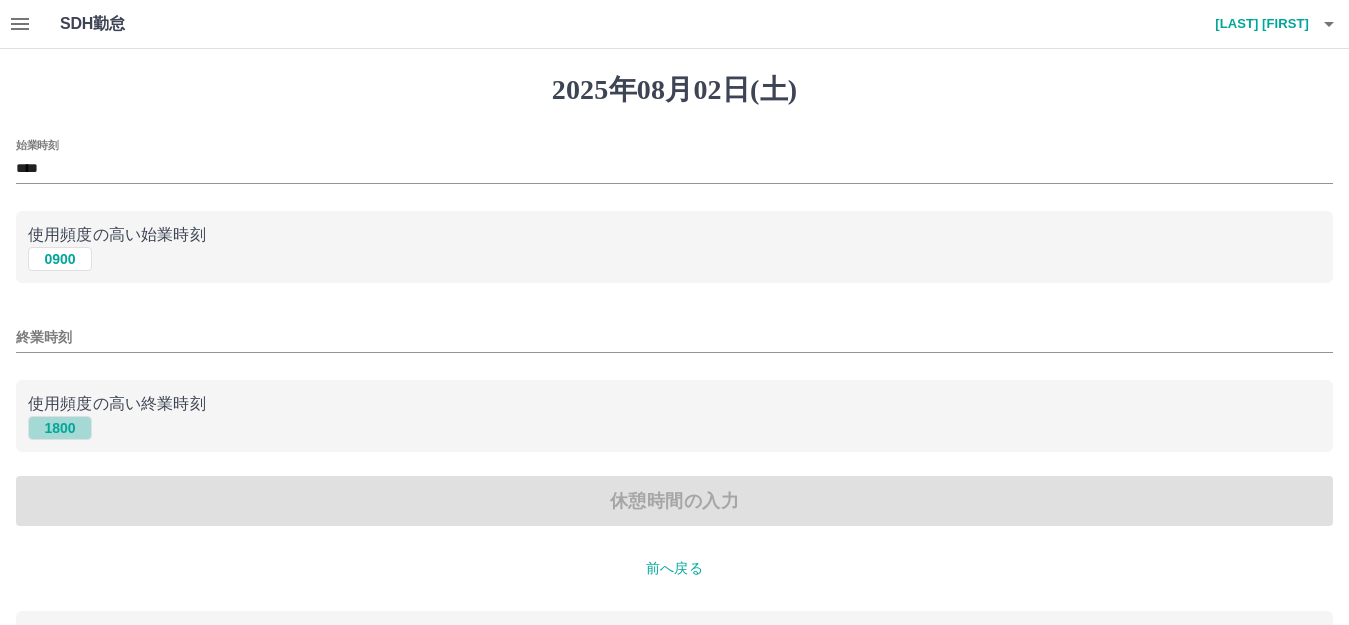 click on "1800" at bounding box center [60, 428] 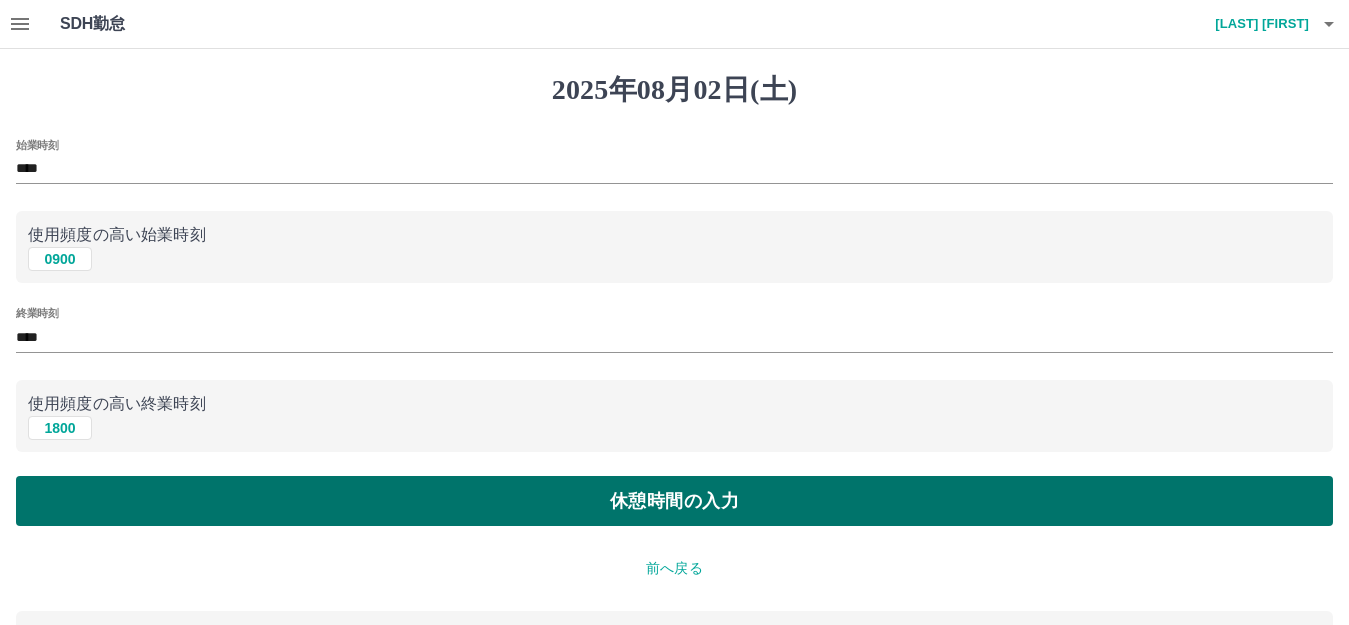 click on "休憩時間の入力" at bounding box center [674, 501] 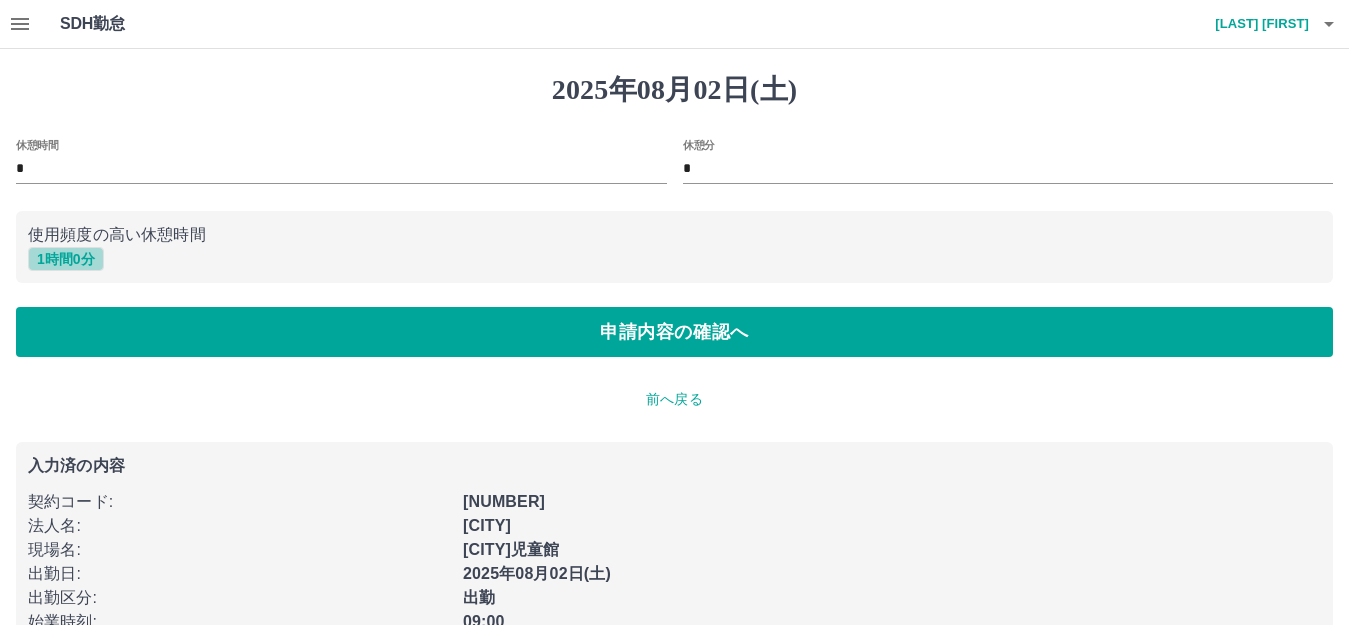 click on "1 時間 0 分" at bounding box center [66, 259] 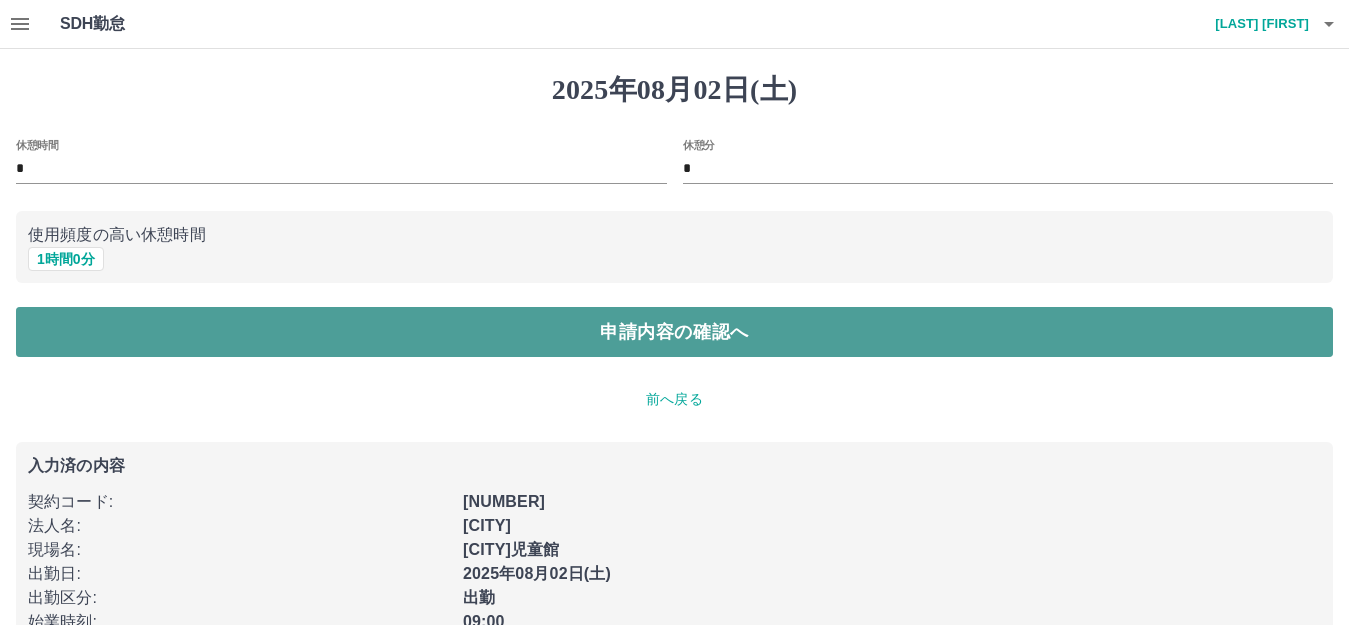 click on "申請内容の確認へ" at bounding box center [674, 332] 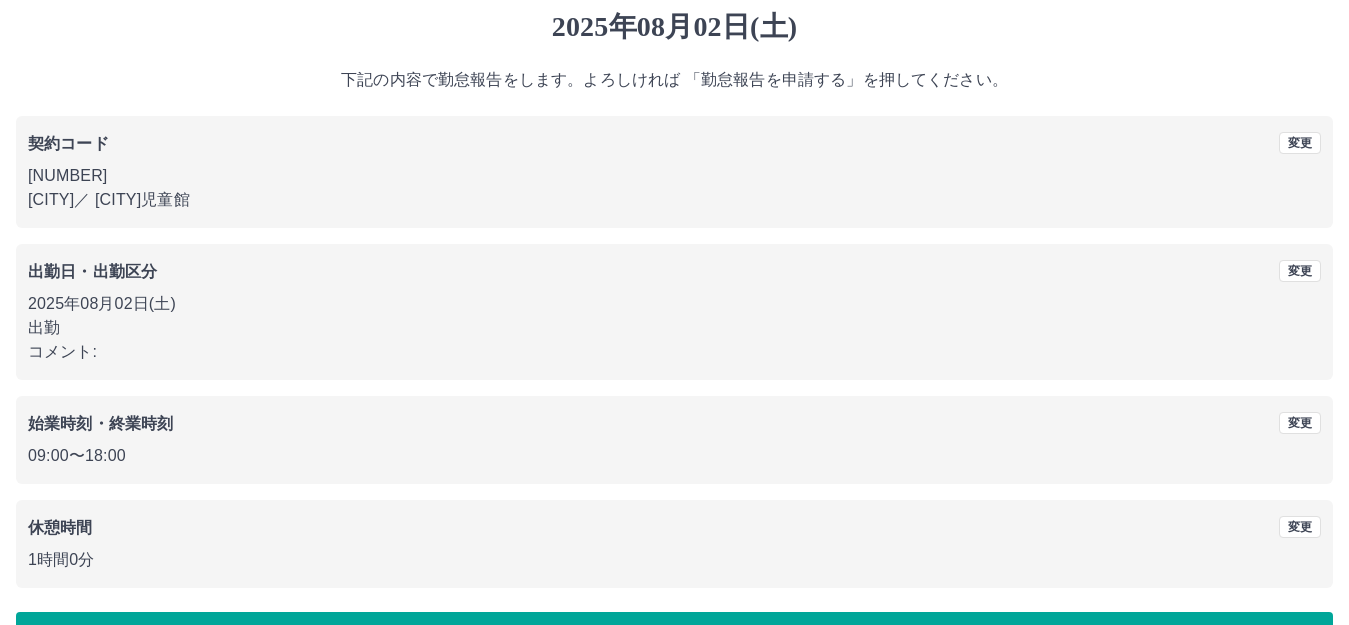 scroll, scrollTop: 124, scrollLeft: 0, axis: vertical 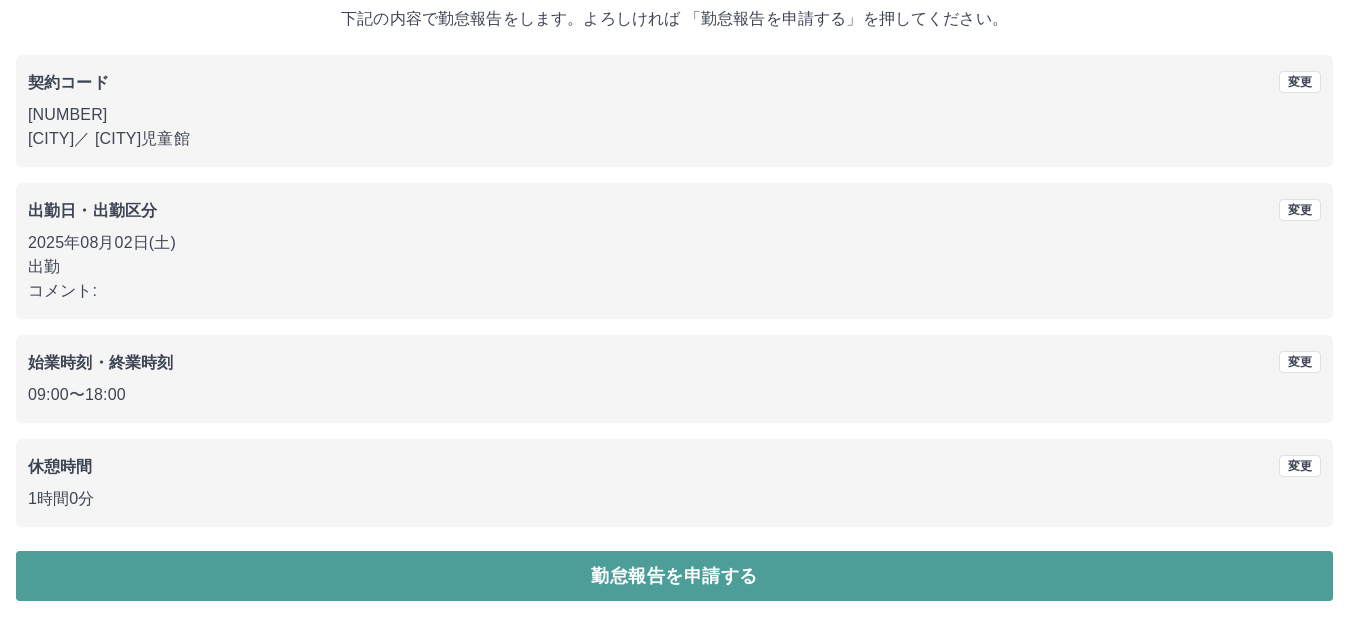 click on "勤怠報告を申請する" at bounding box center (674, 576) 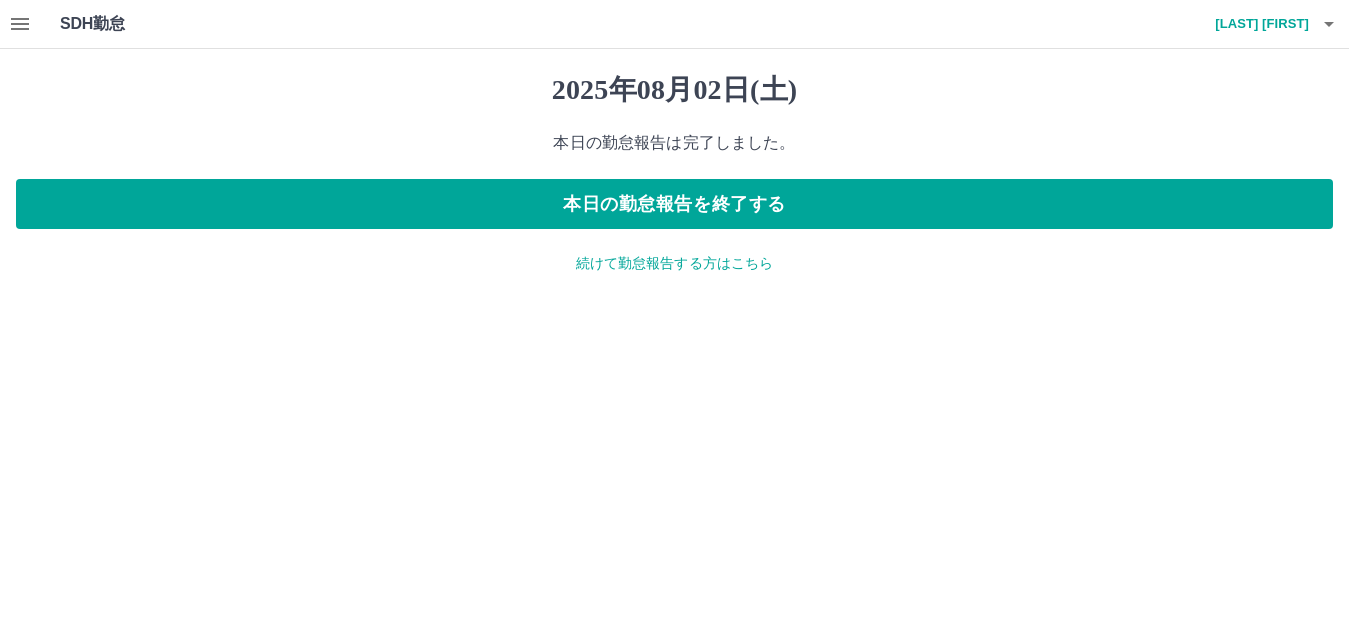 scroll, scrollTop: 0, scrollLeft: 0, axis: both 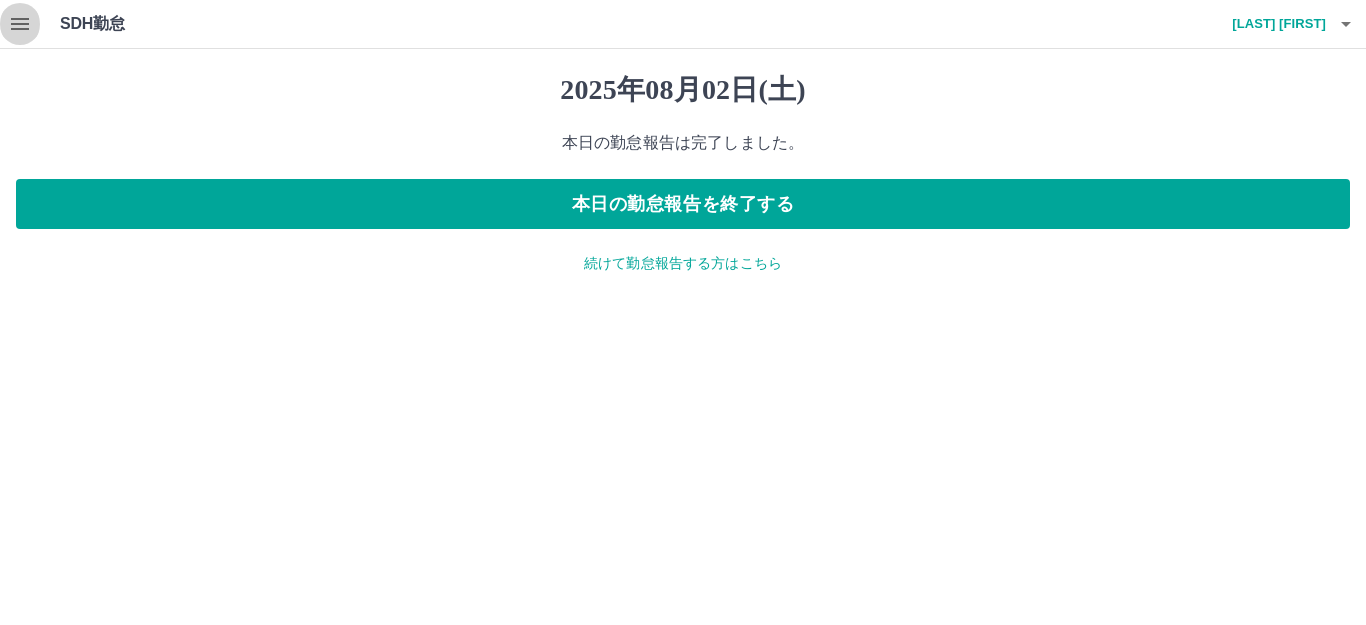 click 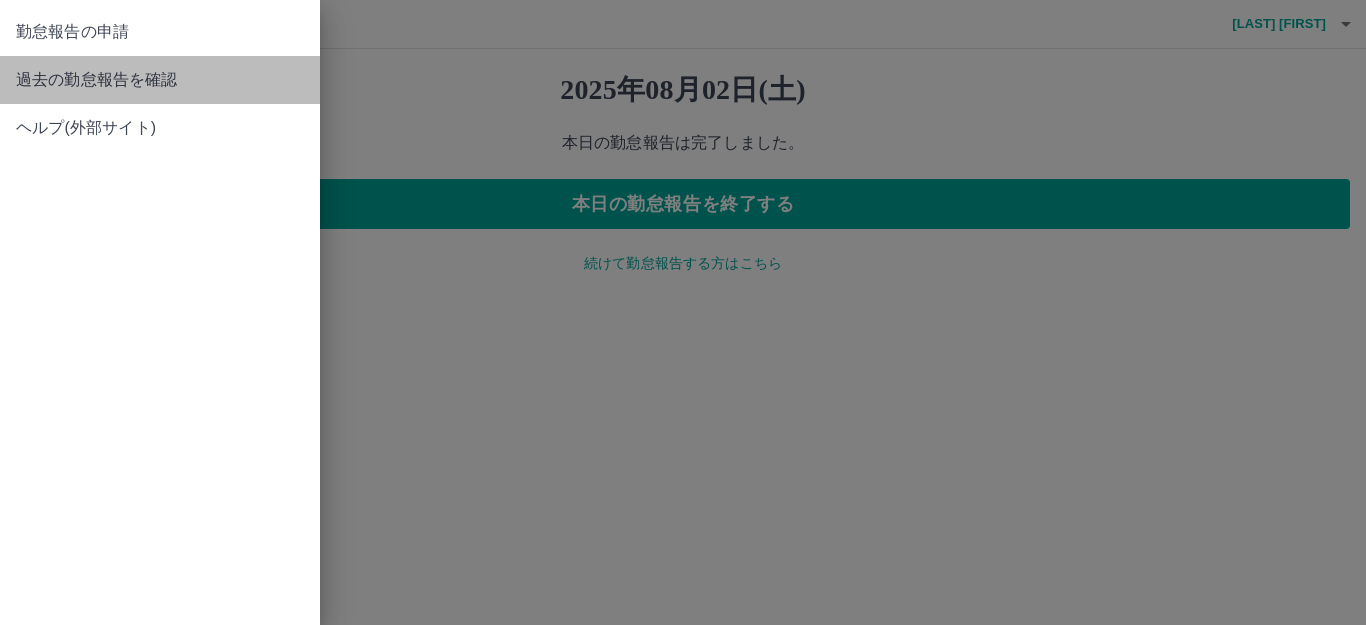 click on "過去の勤怠報告を確認" at bounding box center (160, 80) 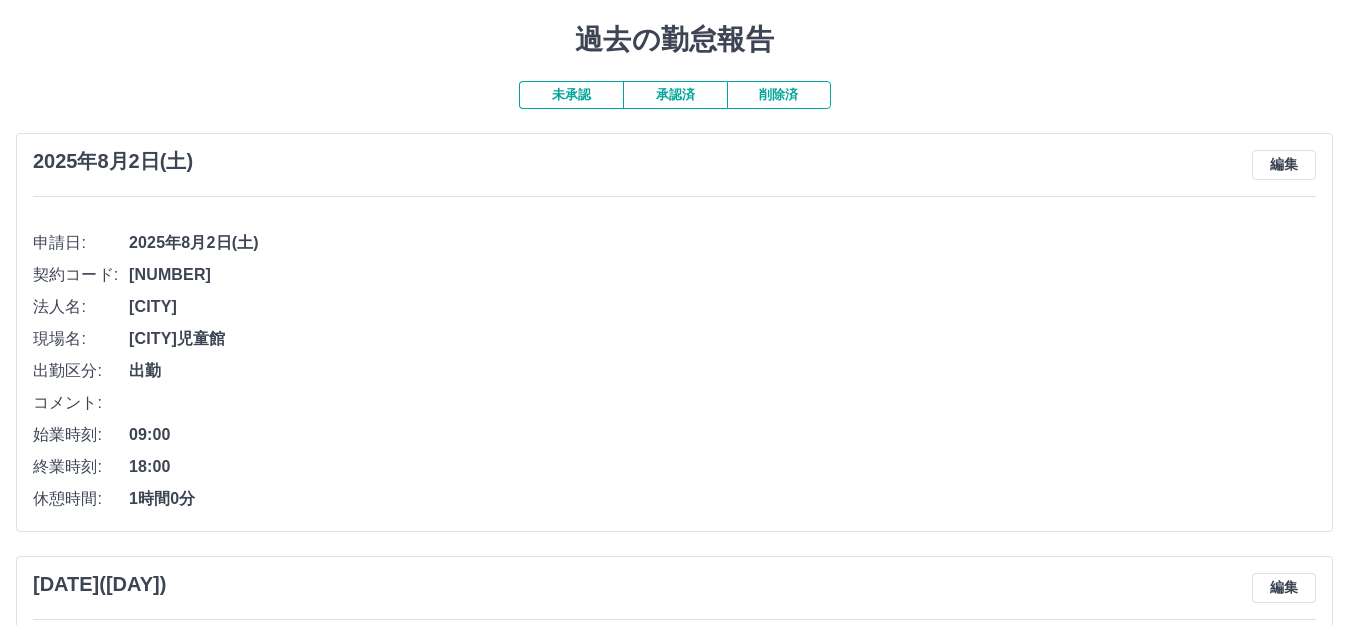 scroll, scrollTop: 0, scrollLeft: 0, axis: both 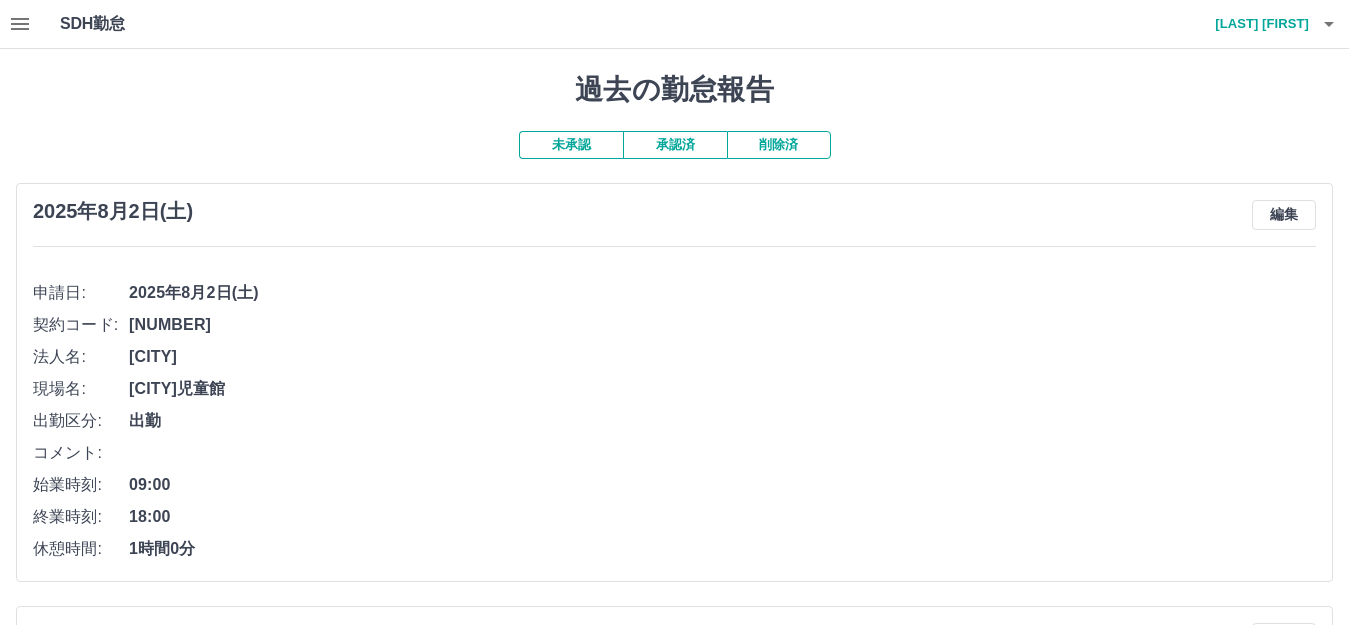 click on "承認済" at bounding box center (675, 145) 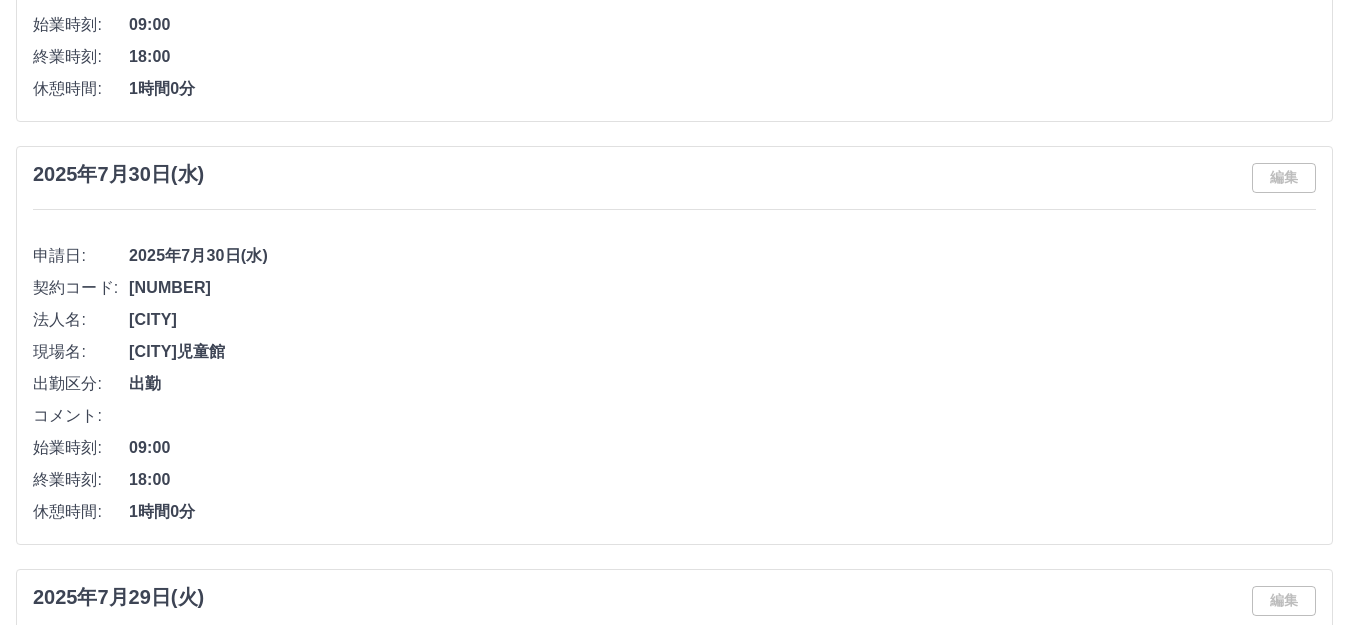 scroll, scrollTop: 0, scrollLeft: 0, axis: both 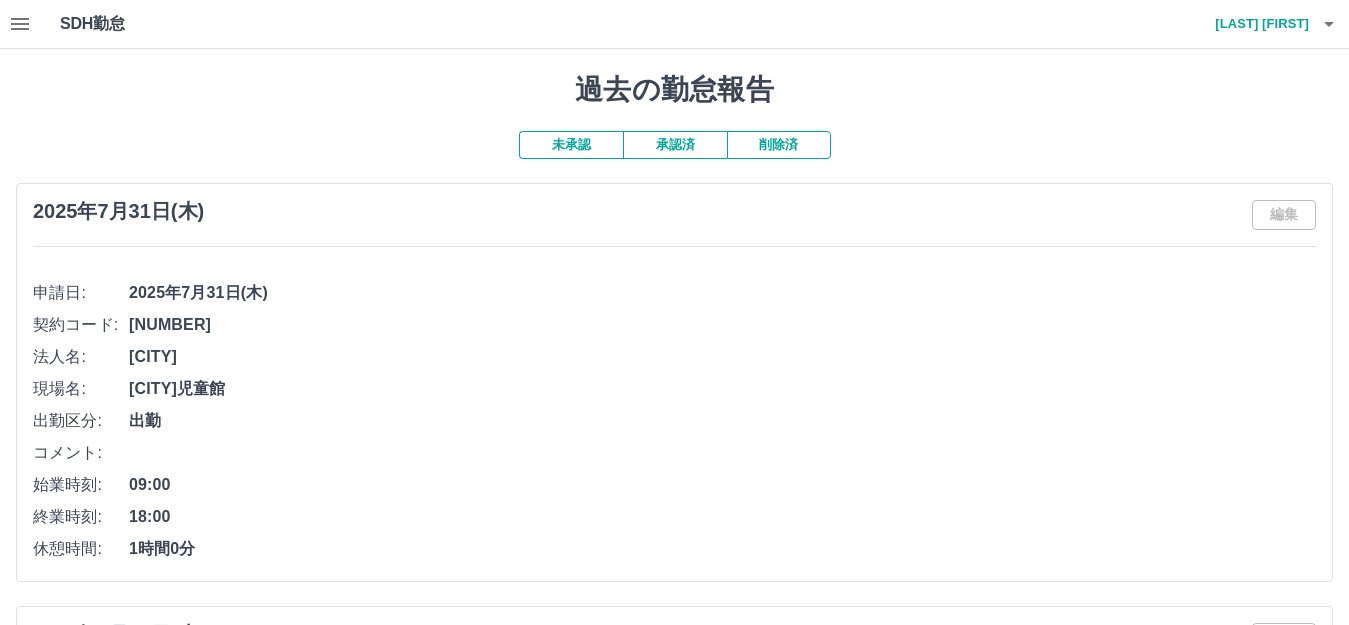 click on "未承認" at bounding box center [571, 145] 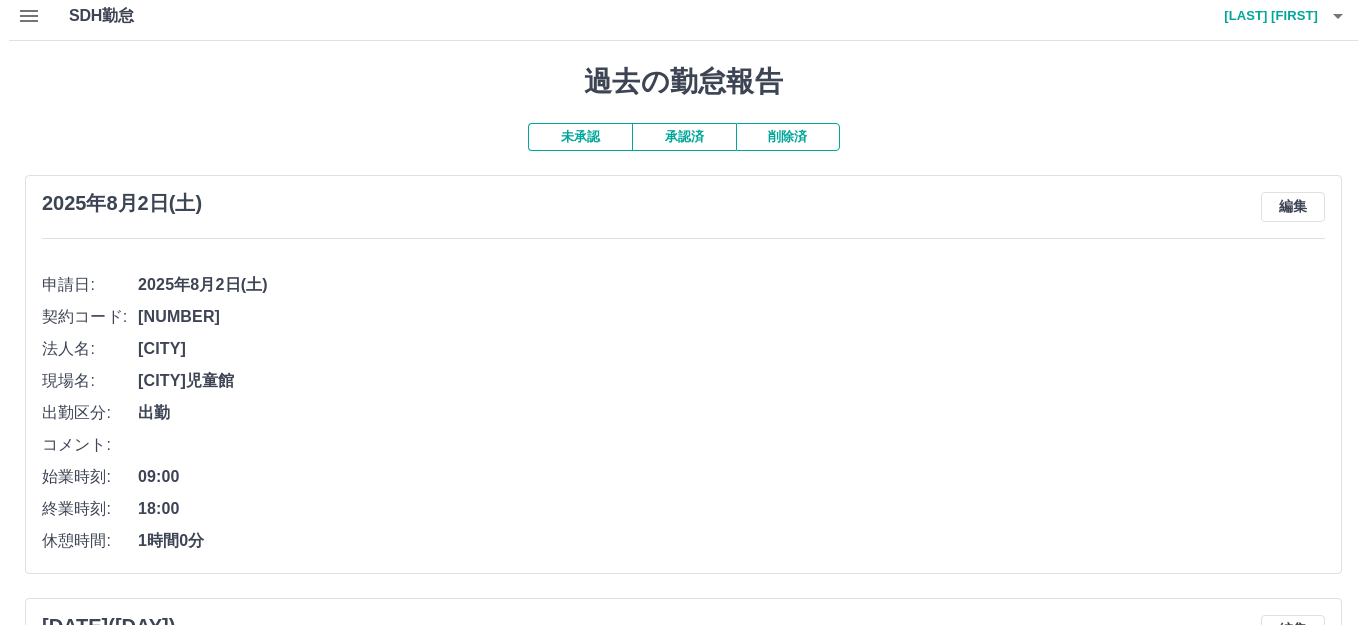 scroll, scrollTop: 0, scrollLeft: 0, axis: both 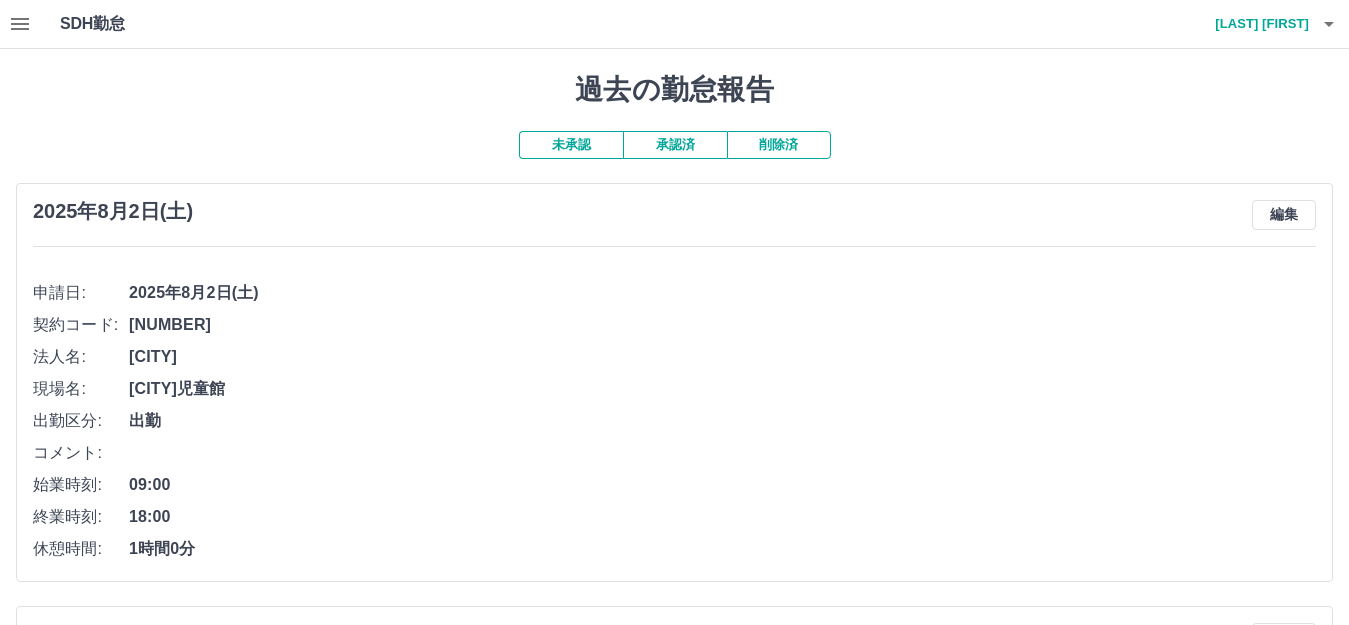 click 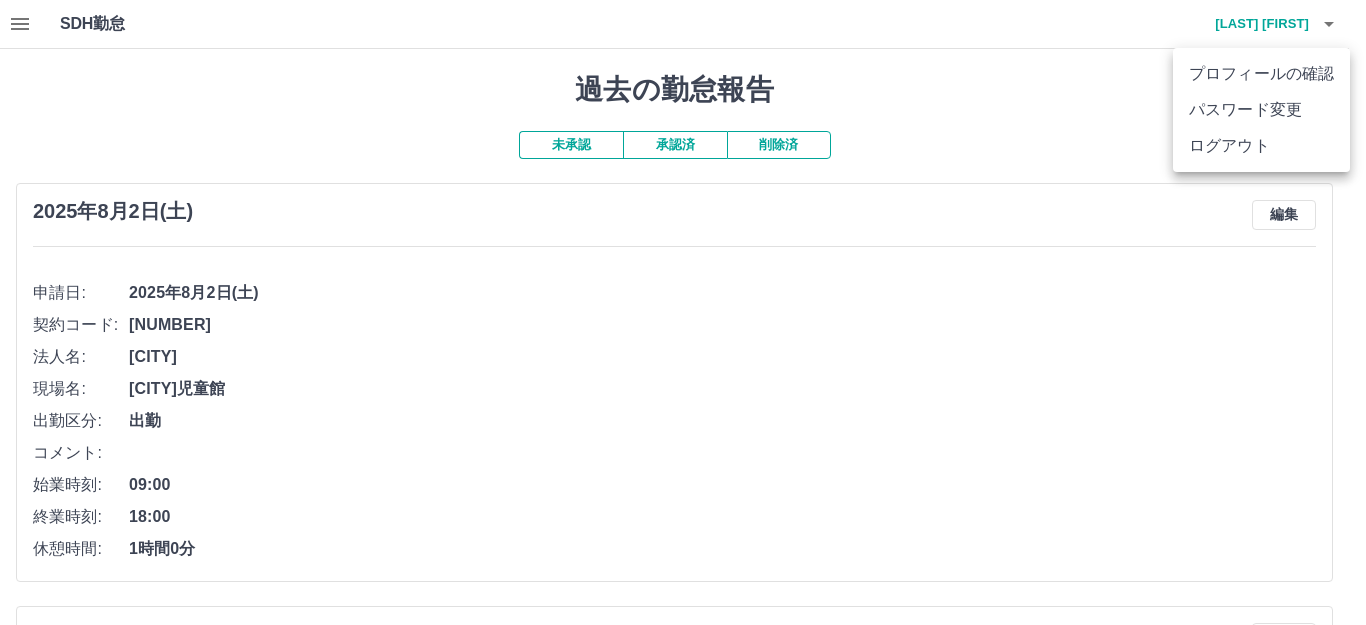 click on "ログアウト" at bounding box center [1261, 146] 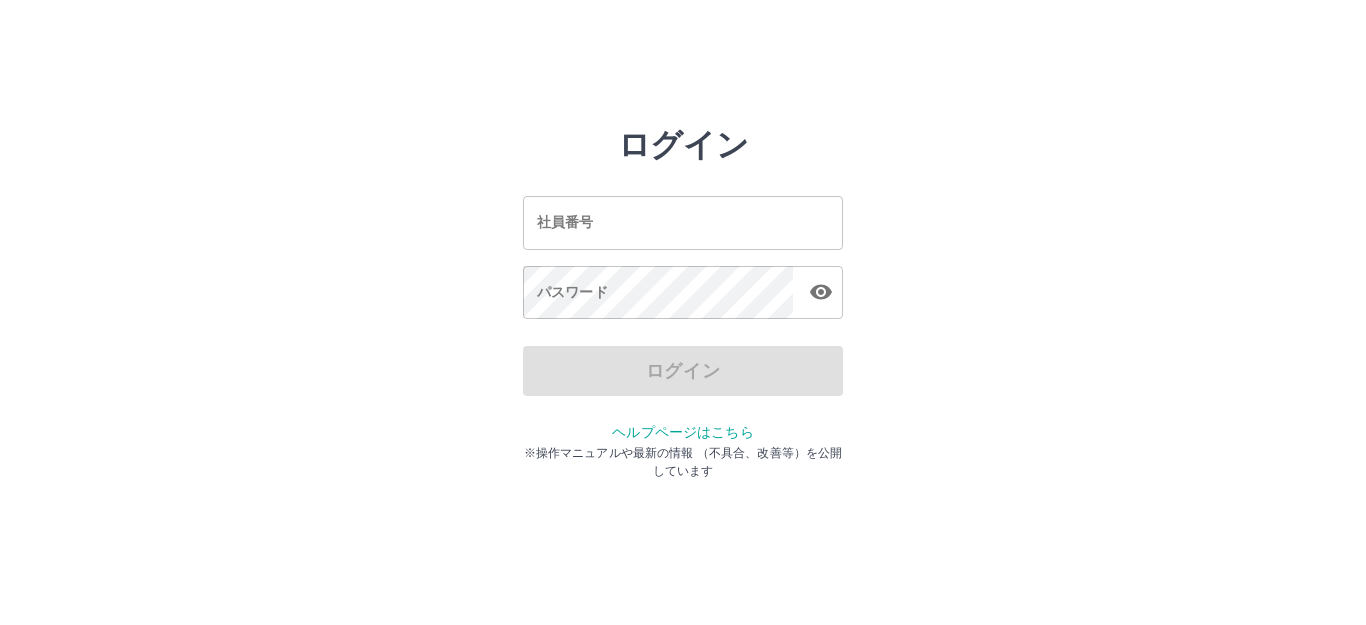 scroll, scrollTop: 0, scrollLeft: 0, axis: both 